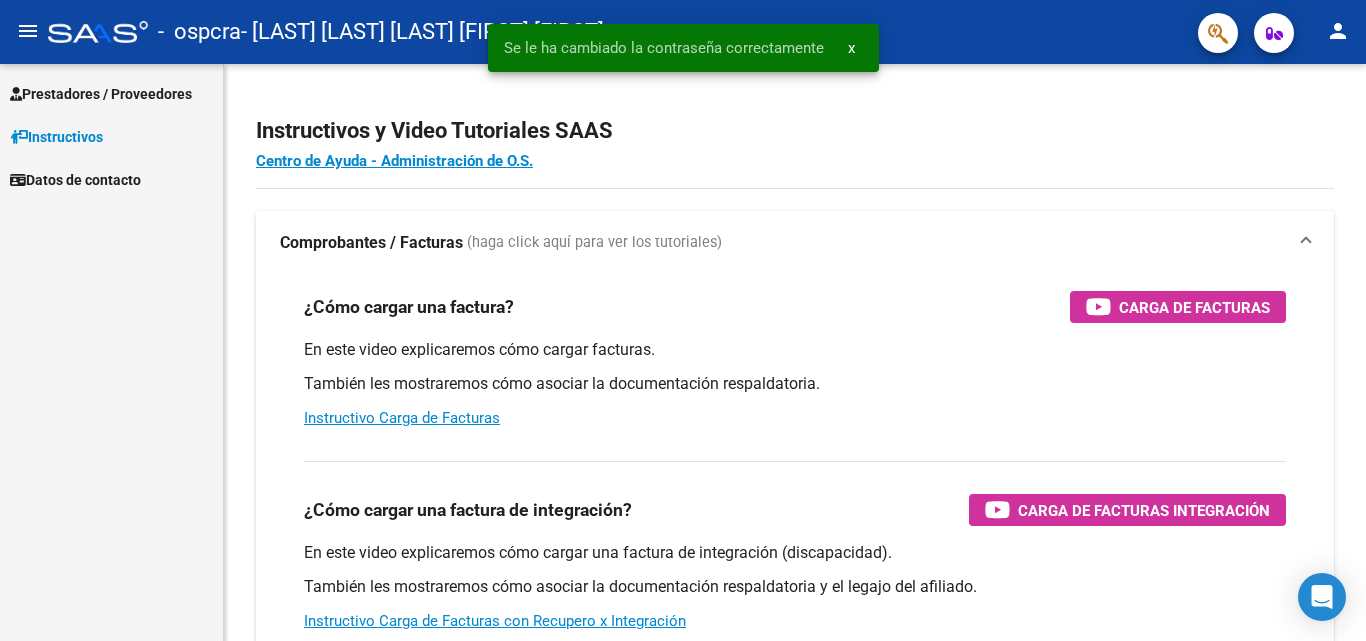 scroll, scrollTop: 0, scrollLeft: 0, axis: both 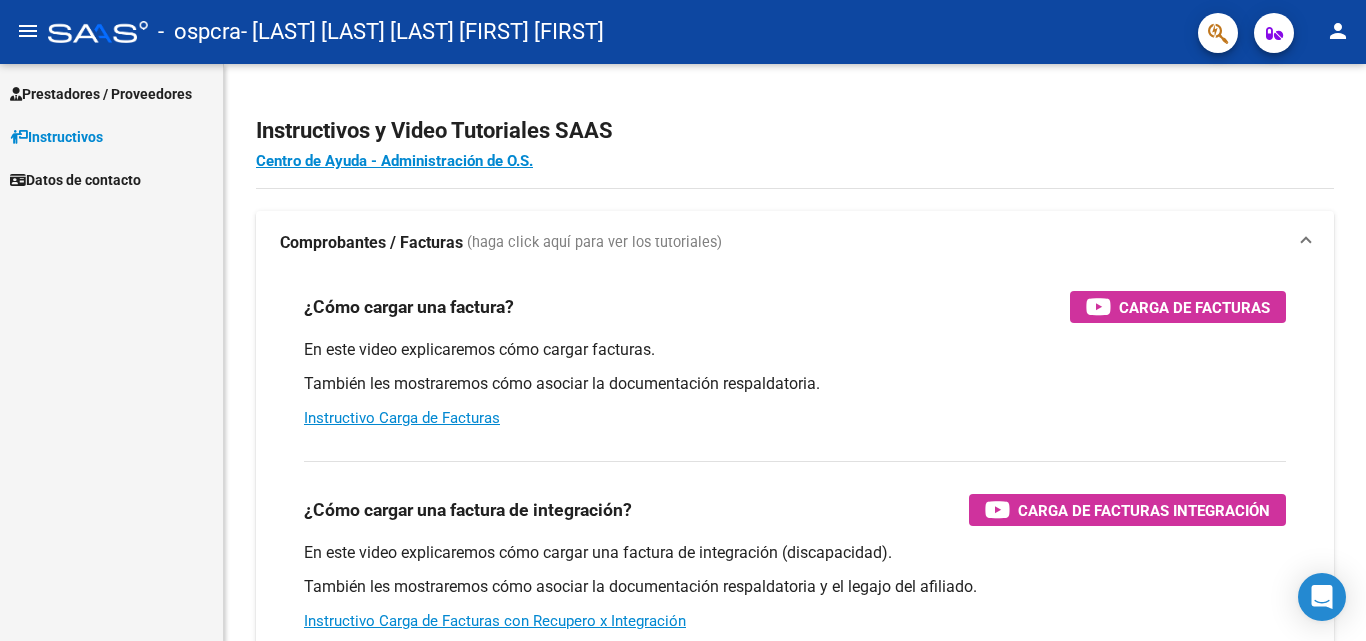 click on "Prestadores / Proveedores" at bounding box center (101, 94) 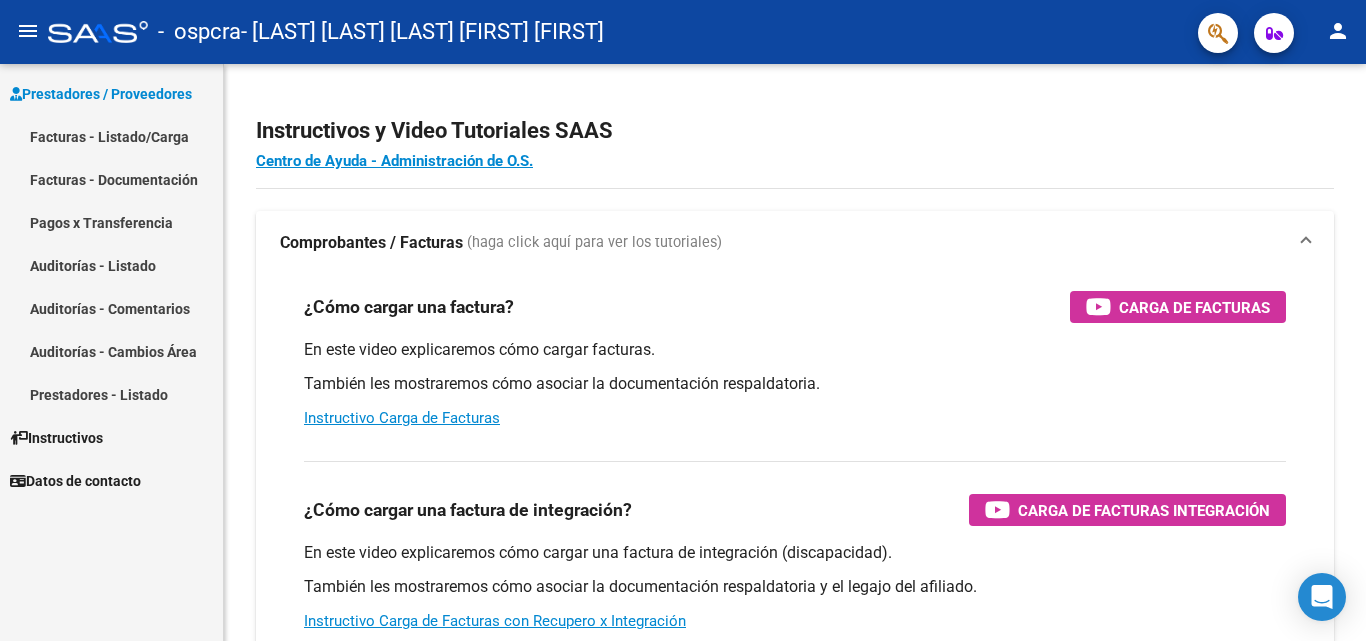 click on "Pagos x Transferencia" at bounding box center (111, 222) 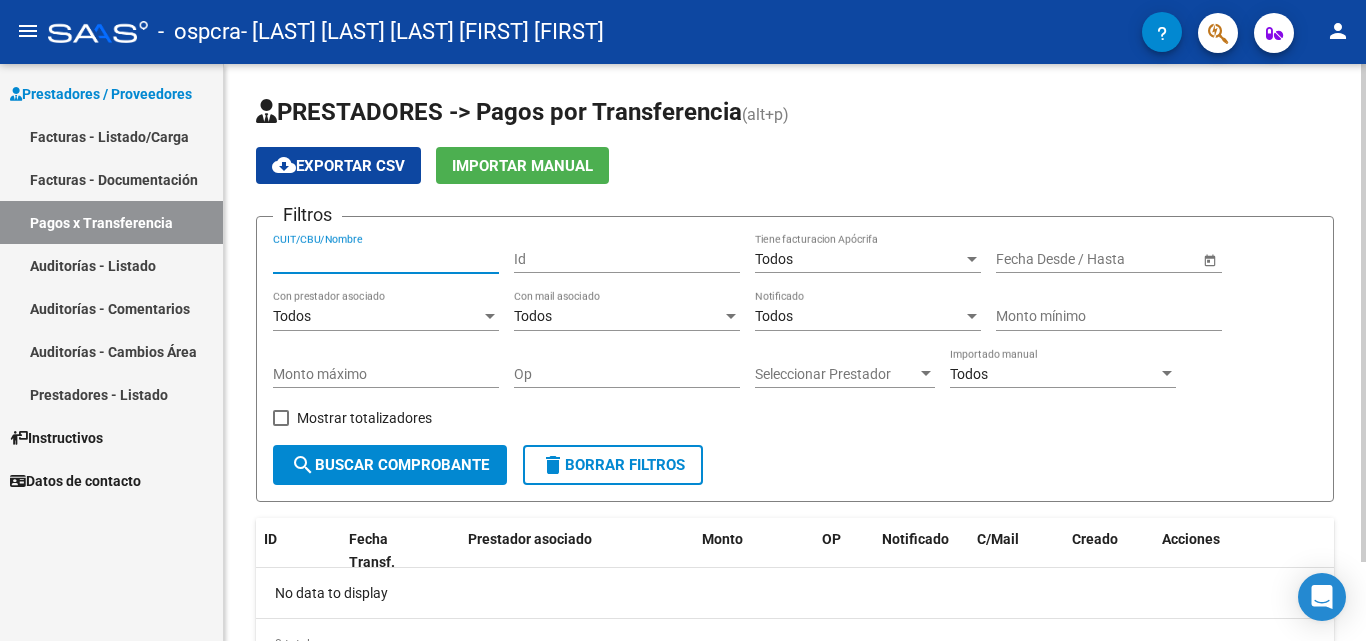 click on "CUIT/CBU/Nombre" at bounding box center (386, 259) 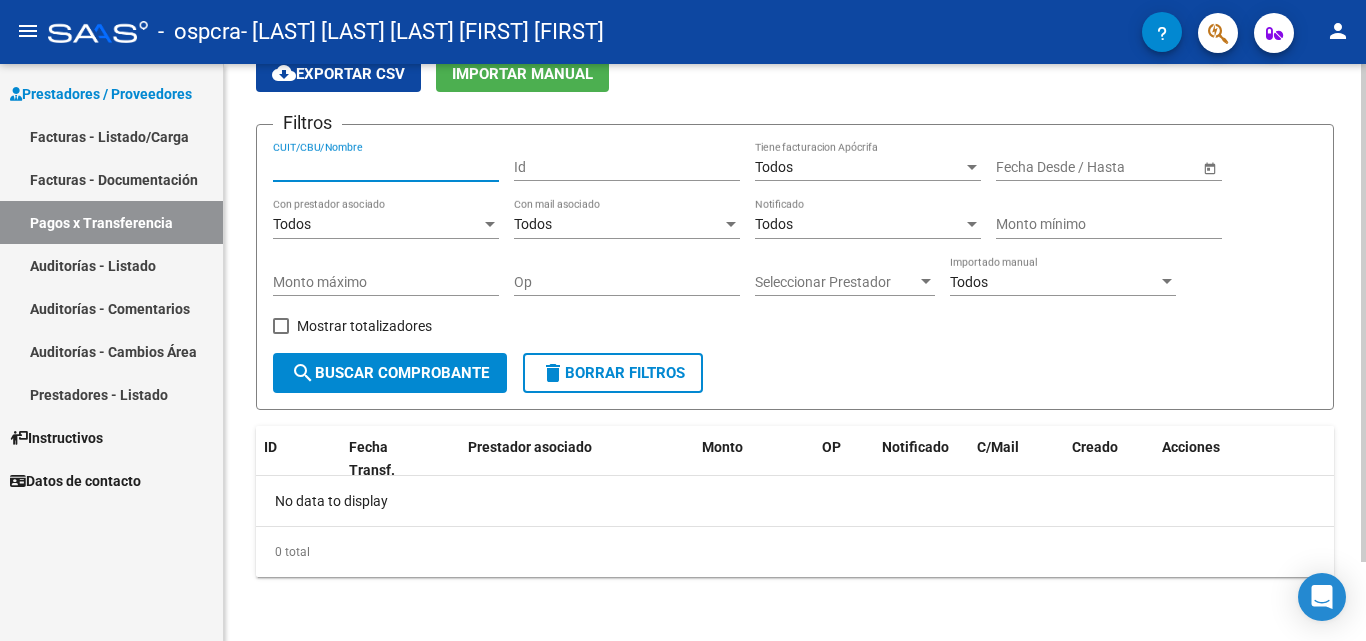 scroll, scrollTop: 0, scrollLeft: 0, axis: both 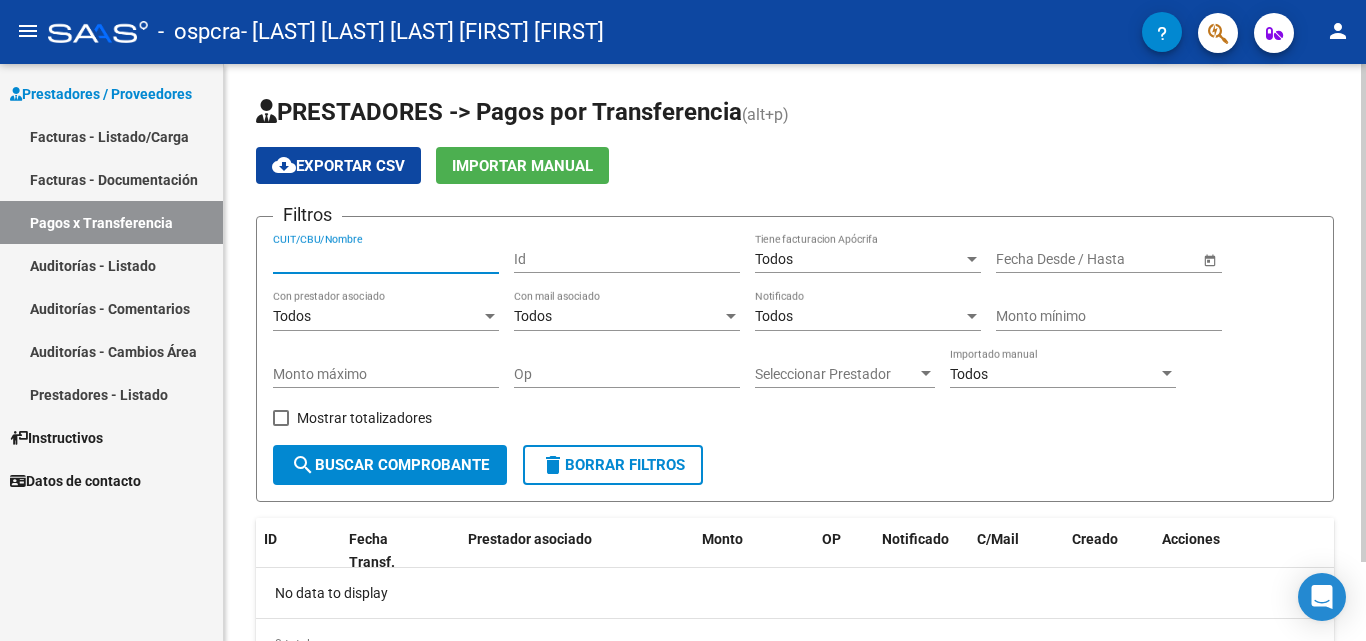 click 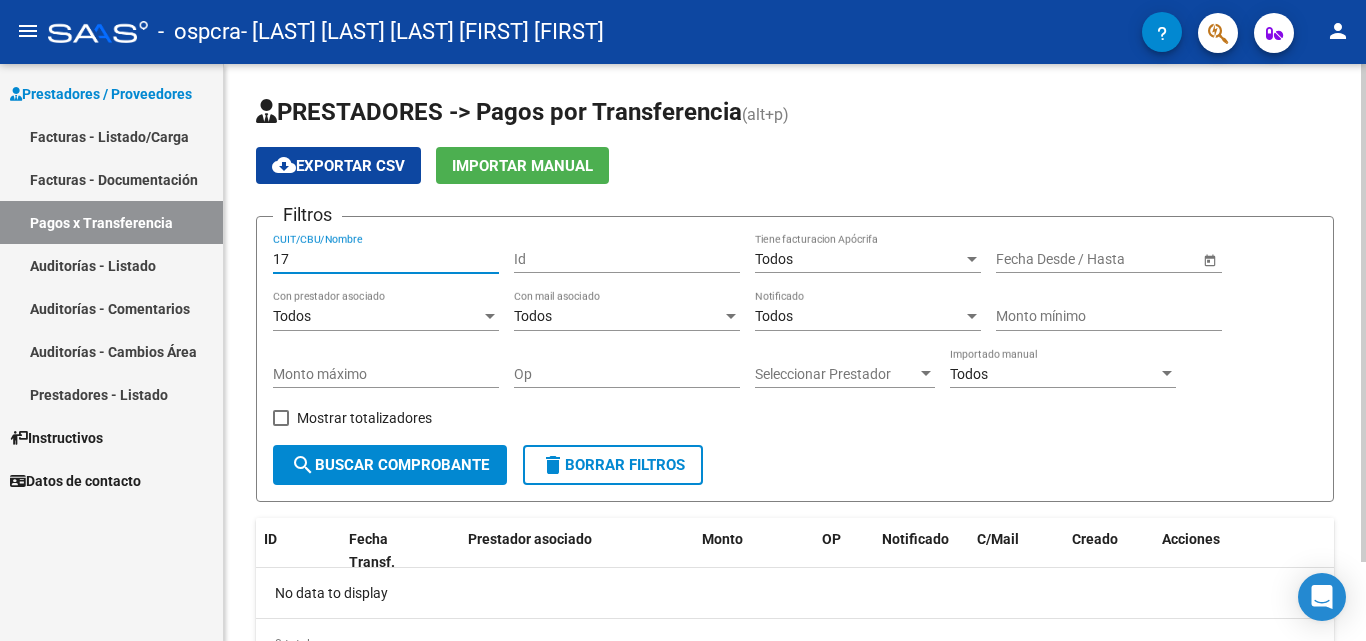 type on "1" 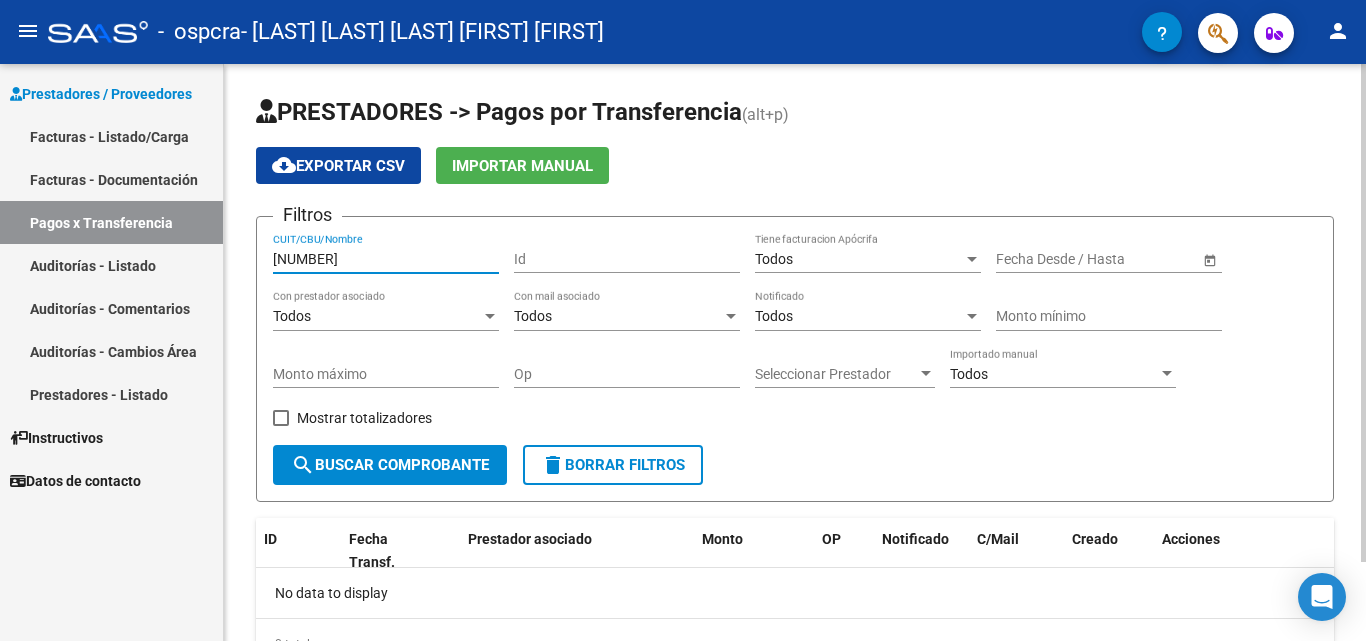 click on "search  Buscar Comprobante" 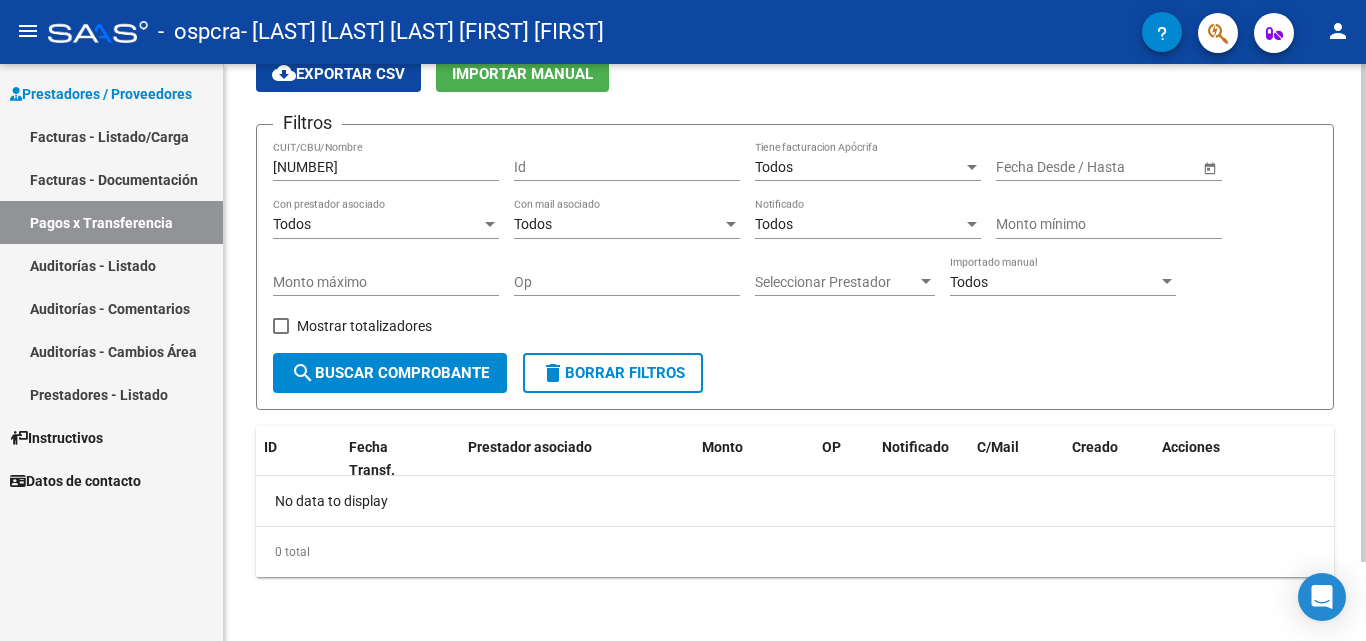 scroll, scrollTop: 54, scrollLeft: 0, axis: vertical 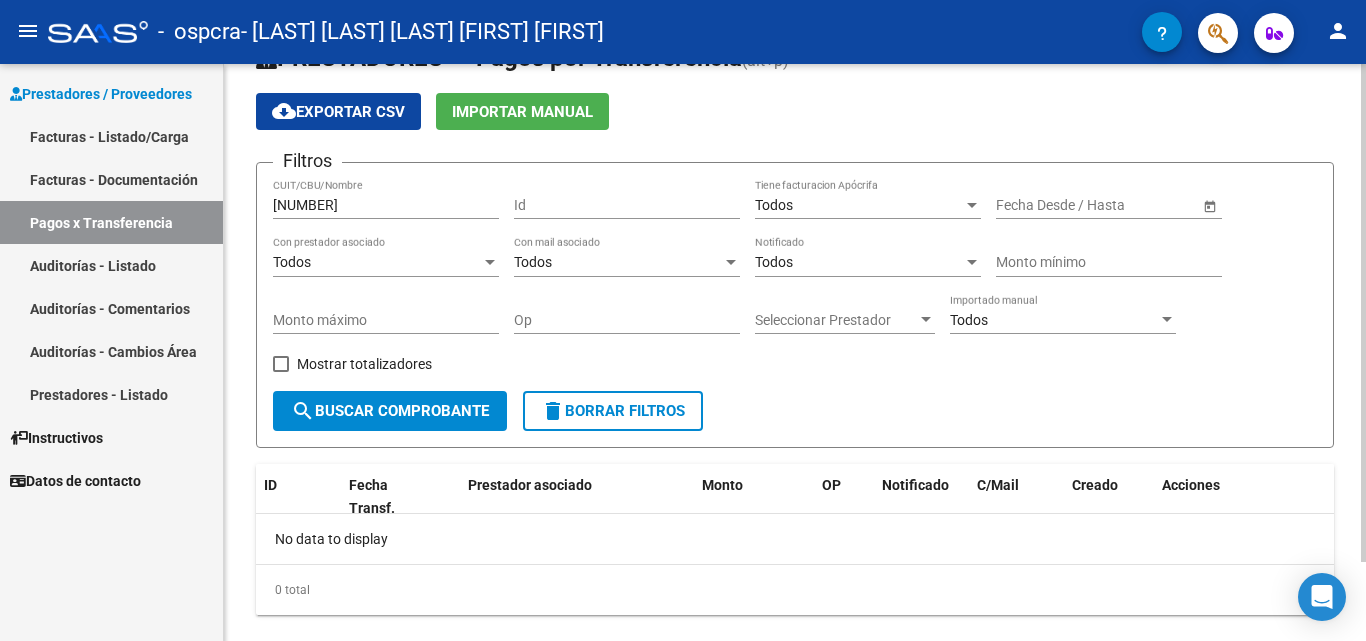 click on "PRESTADORES -> Pagos por Transferencia (alt+p) cloud_download  Exportar CSV   Importar Manual Filtros [NUMBER] CUIT/CBU/Nombre Id Todos Tiene facturacion Apócrifa Start date – End date Fecha Desde / Hasta Todos Con prestador asociado Todos Con mail asociado Todos Notificado Monto mínimo Monto máximo Op Seleccionar Prestador Seleccionar Prestador Todos Importado manual    Mostrar totalizadores  search  Buscar Comprobante  delete  Borrar Filtros  ID Fecha Transf. Prestador asociado Monto OP Notificado C/Mail Creado Acciones No data to display  0 total   1" 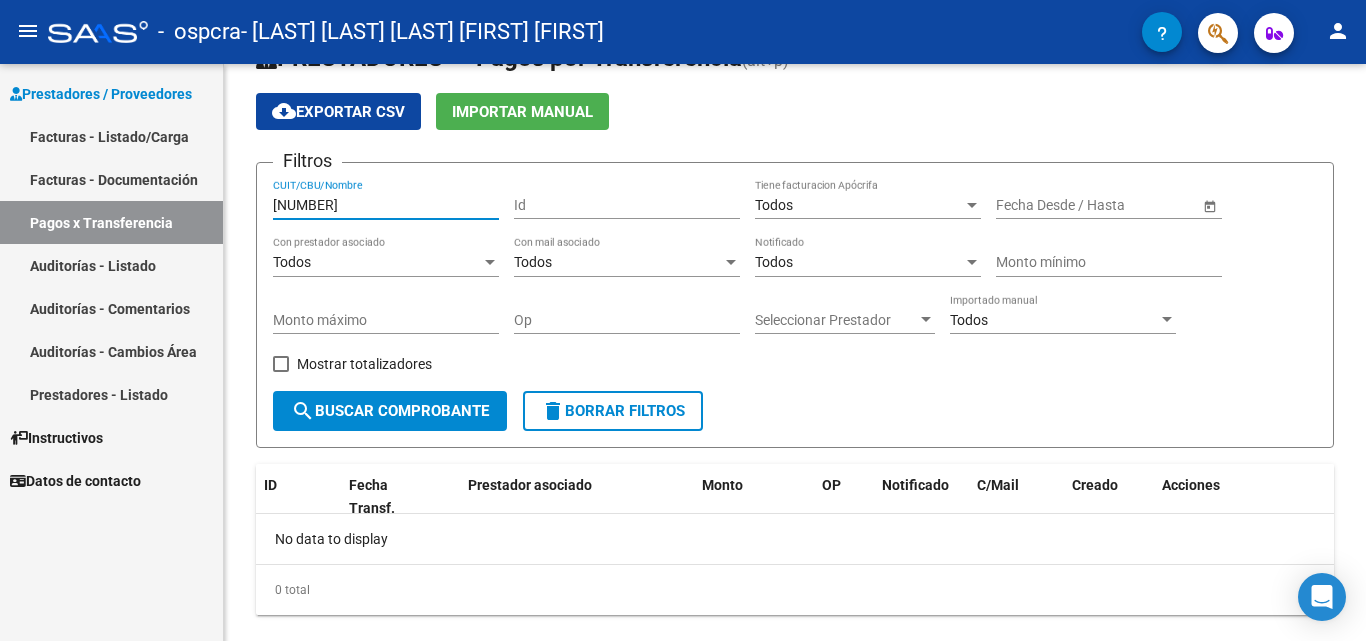 drag, startPoint x: 387, startPoint y: 203, endPoint x: 98, endPoint y: 207, distance: 289.02768 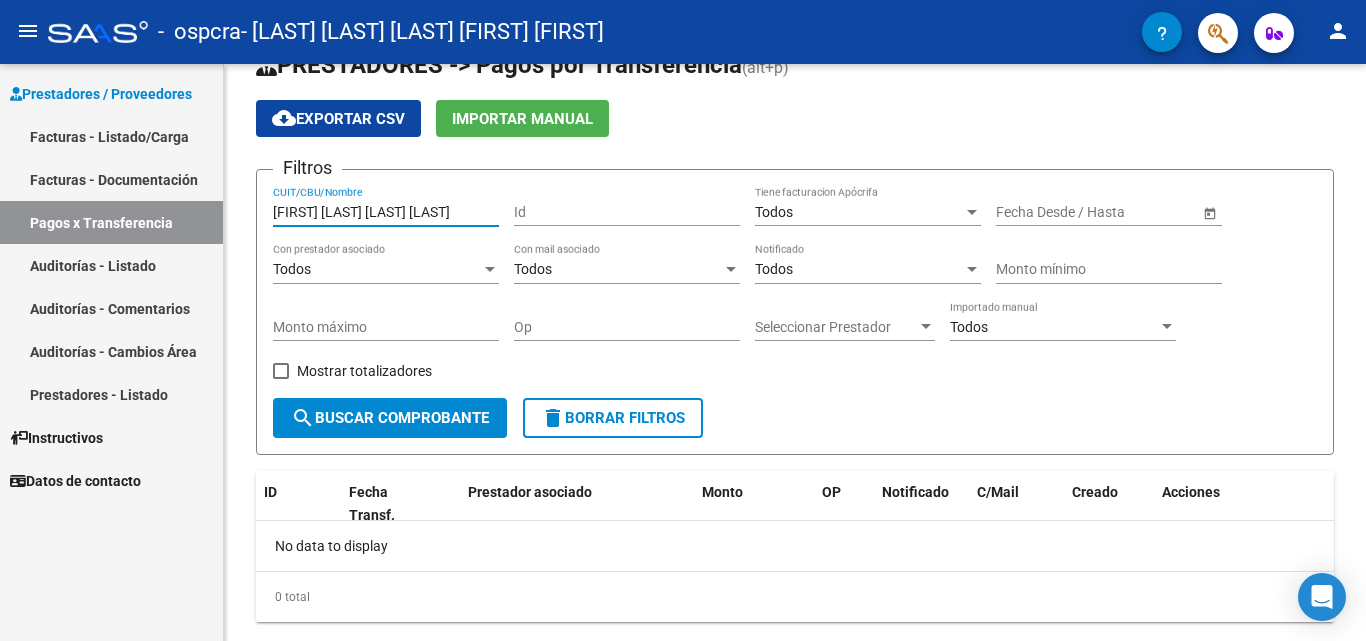 scroll, scrollTop: 54, scrollLeft: 0, axis: vertical 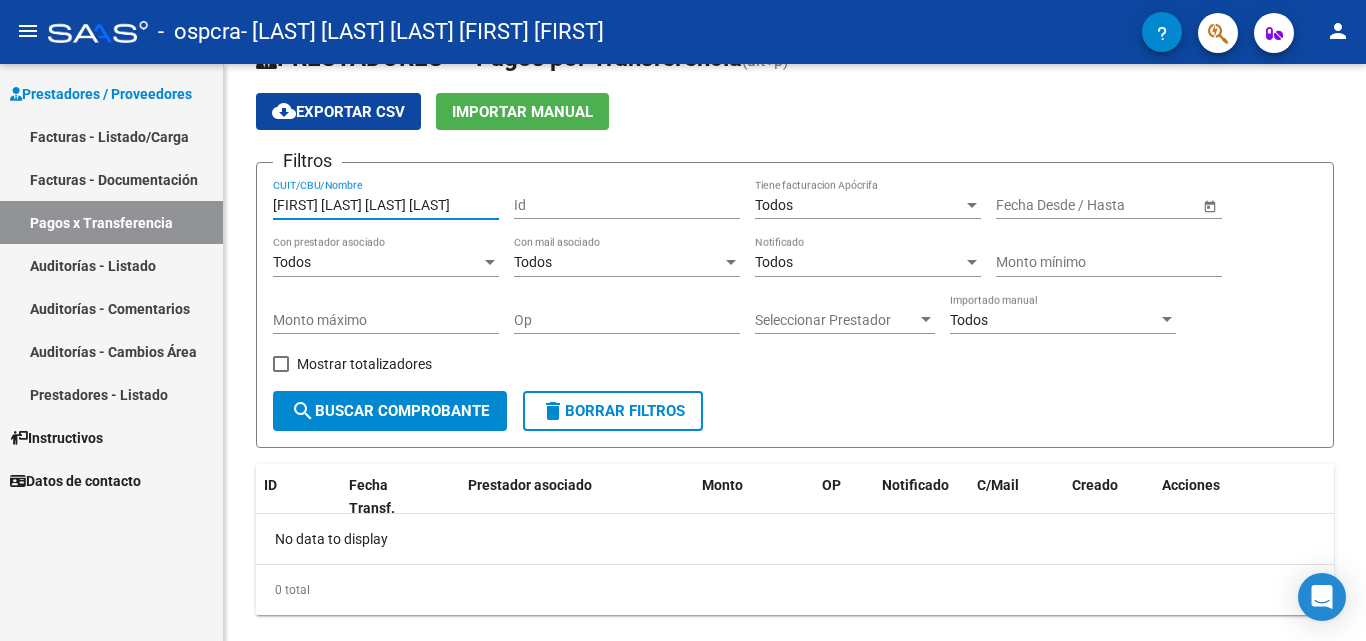 type on "[FIRST] [LAST] [LAST] [LAST]" 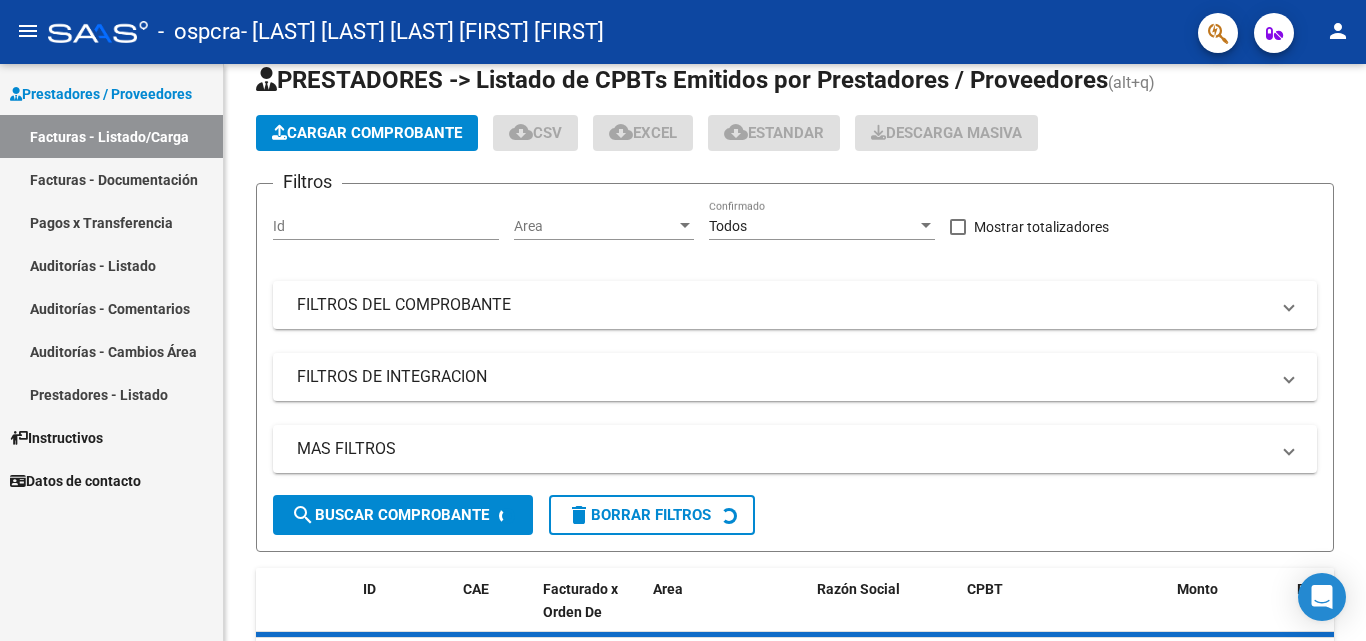 scroll, scrollTop: 0, scrollLeft: 0, axis: both 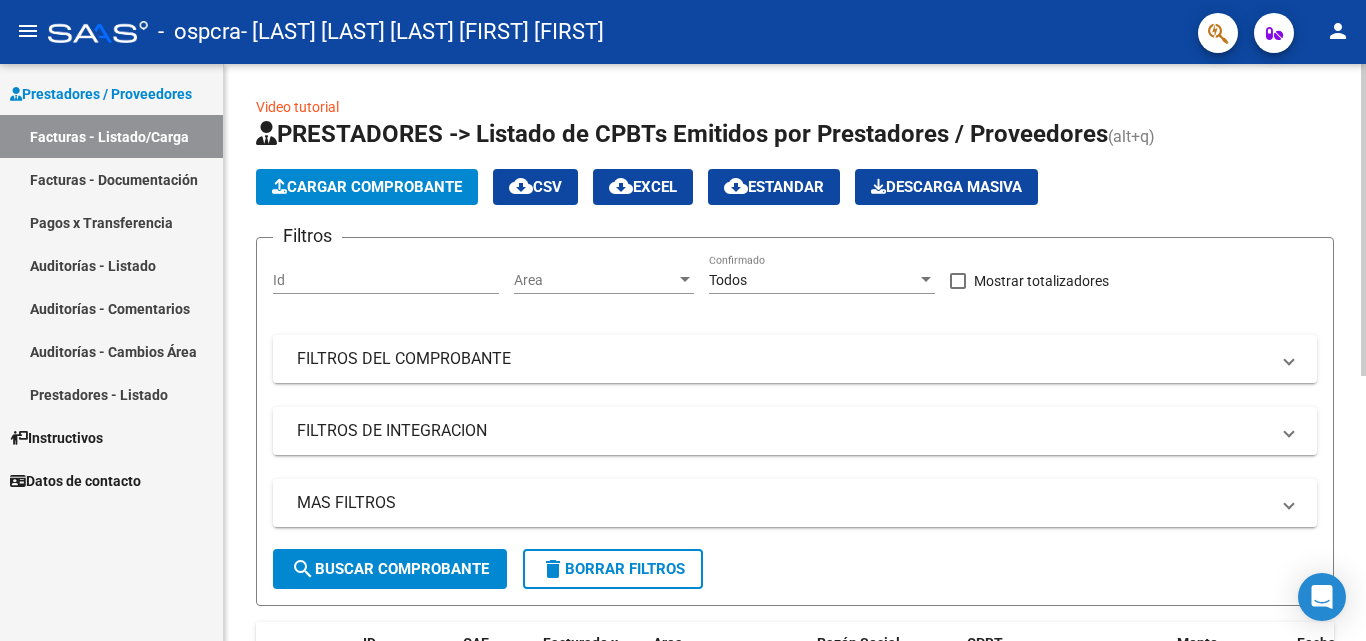 drag, startPoint x: 1360, startPoint y: 270, endPoint x: 1365, endPoint y: 444, distance: 174.07182 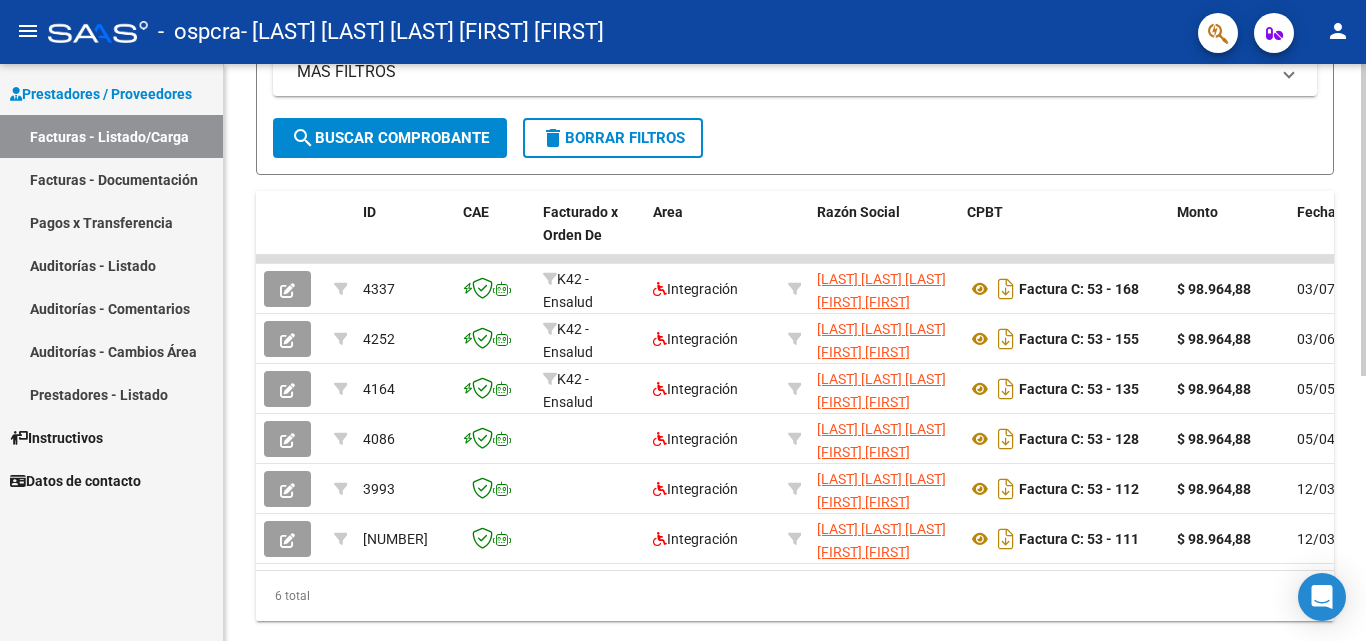 scroll, scrollTop: 442, scrollLeft: 0, axis: vertical 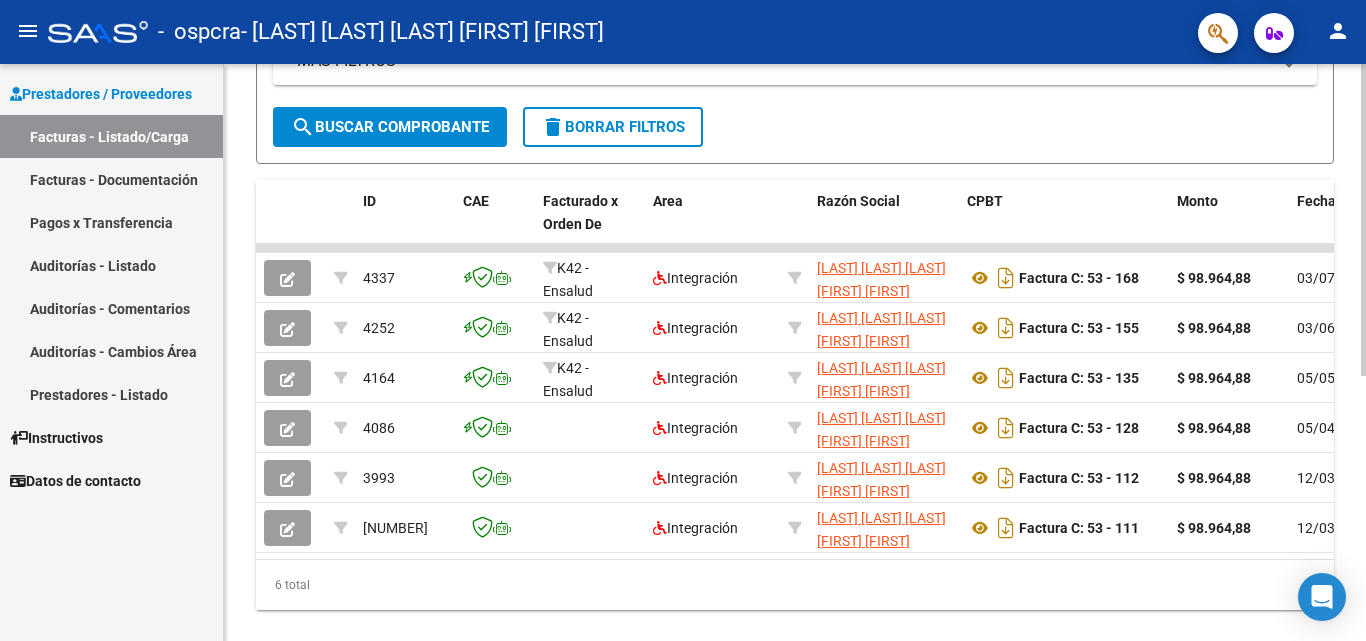 click 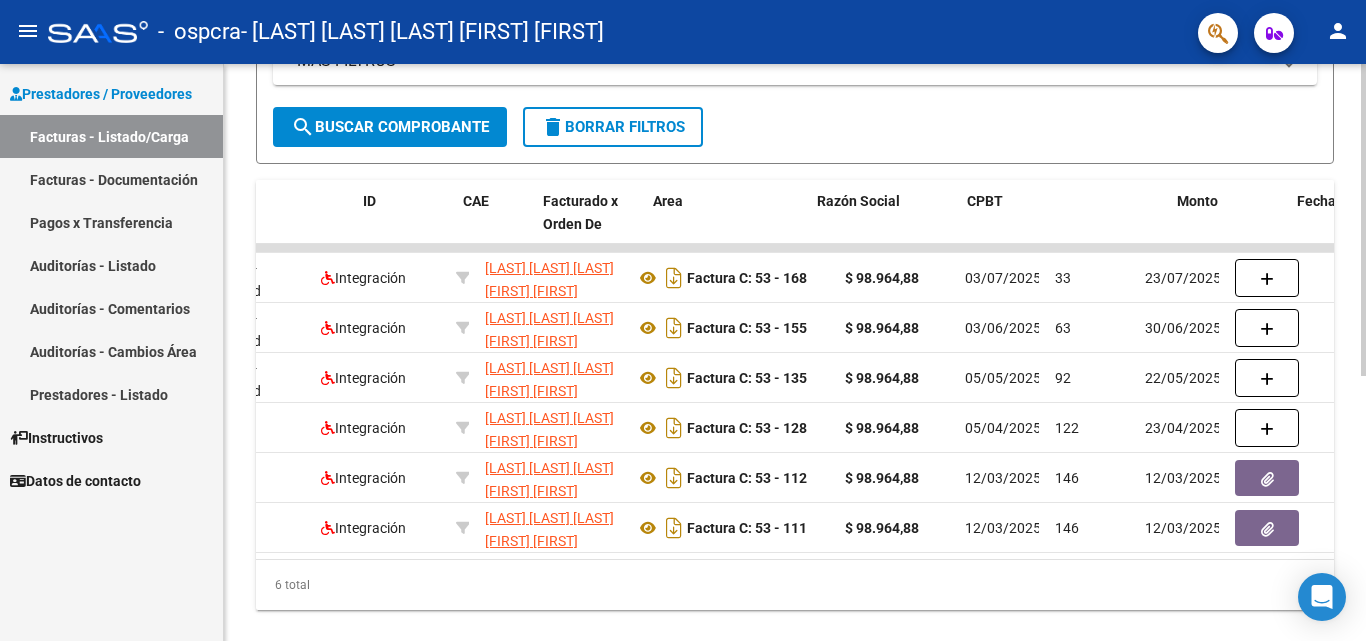 scroll, scrollTop: 0, scrollLeft: 0, axis: both 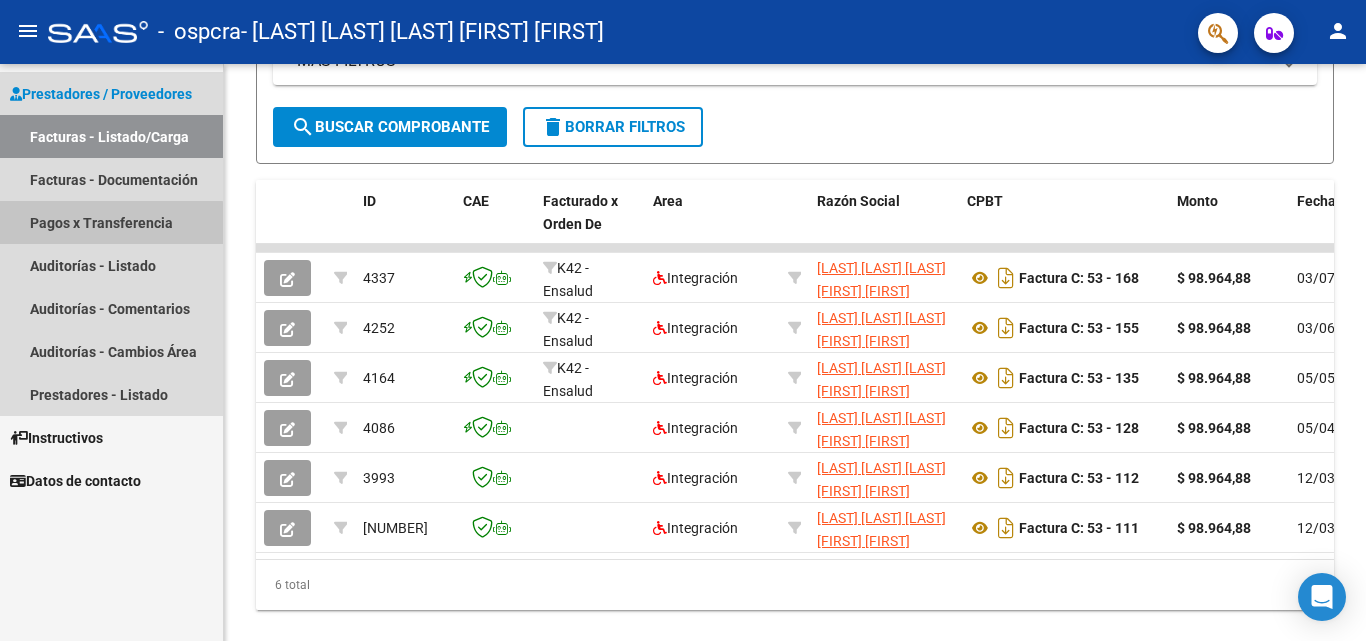 click on "Pagos x Transferencia" at bounding box center (111, 222) 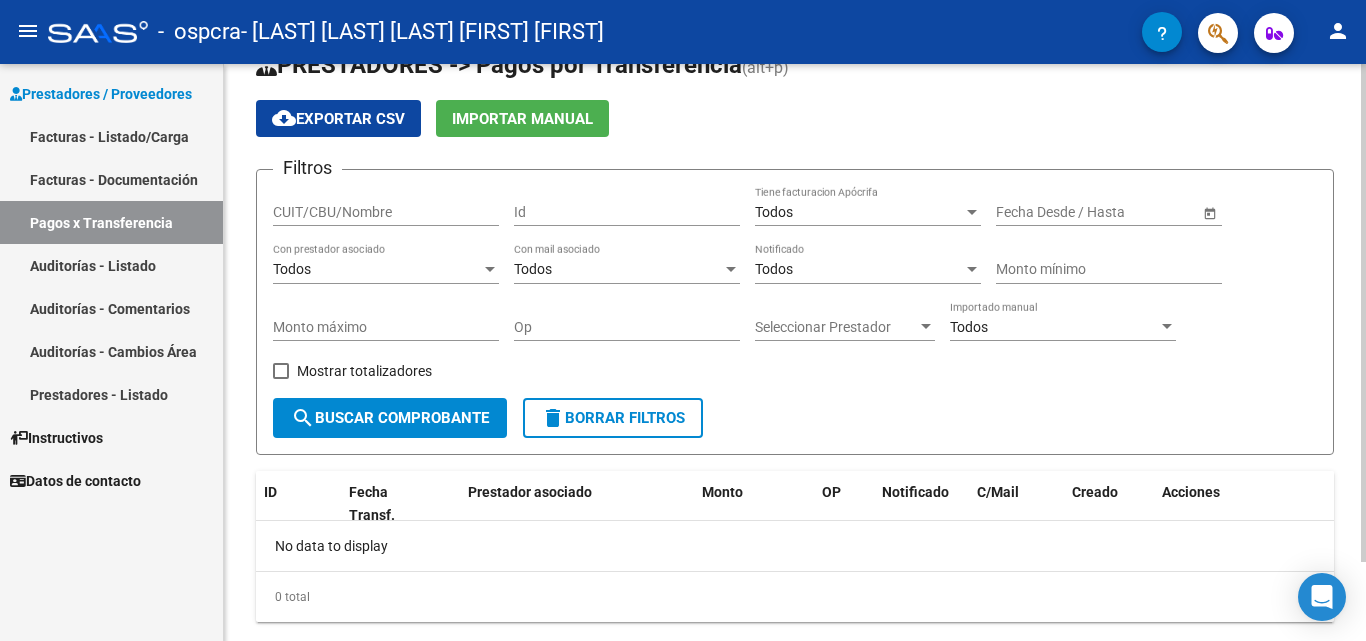 scroll, scrollTop: 92, scrollLeft: 0, axis: vertical 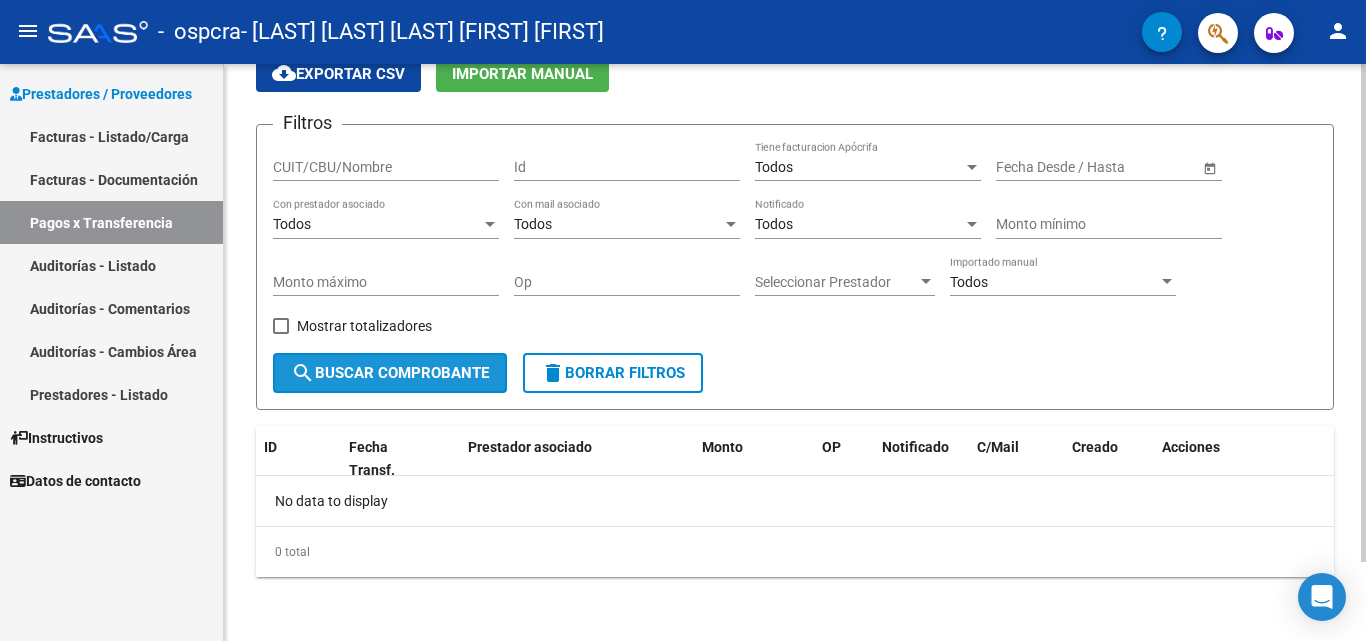 click on "search  Buscar Comprobante" 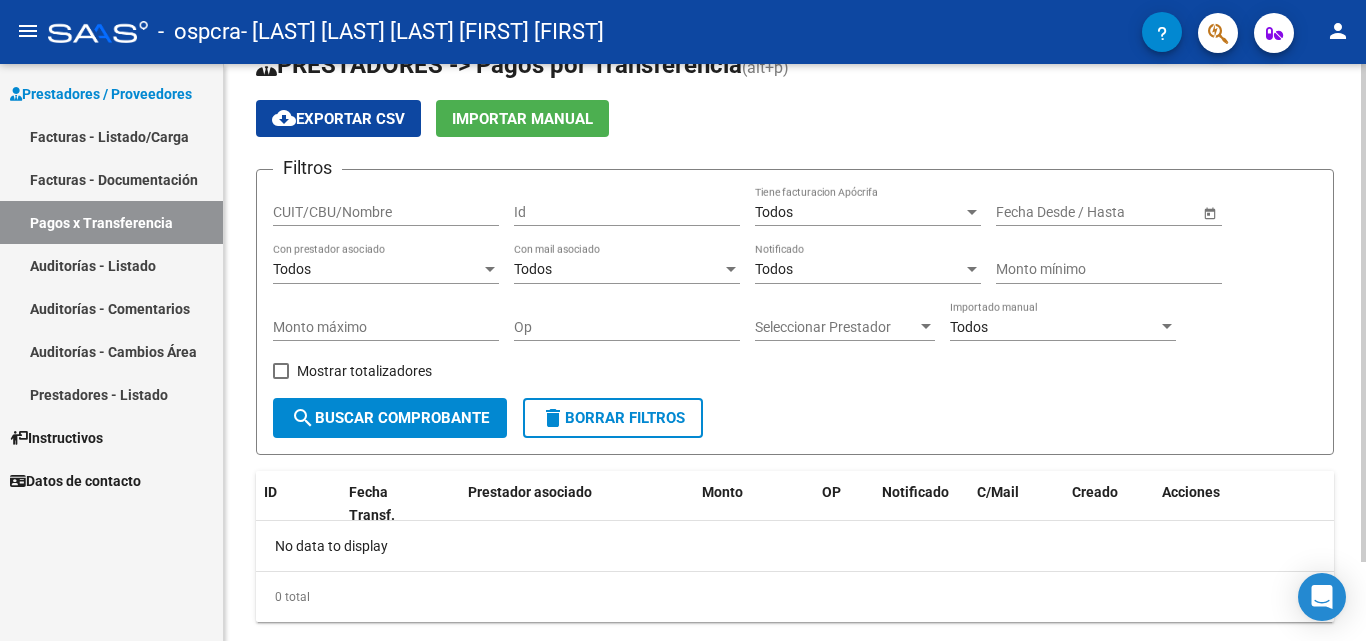 scroll, scrollTop: 92, scrollLeft: 0, axis: vertical 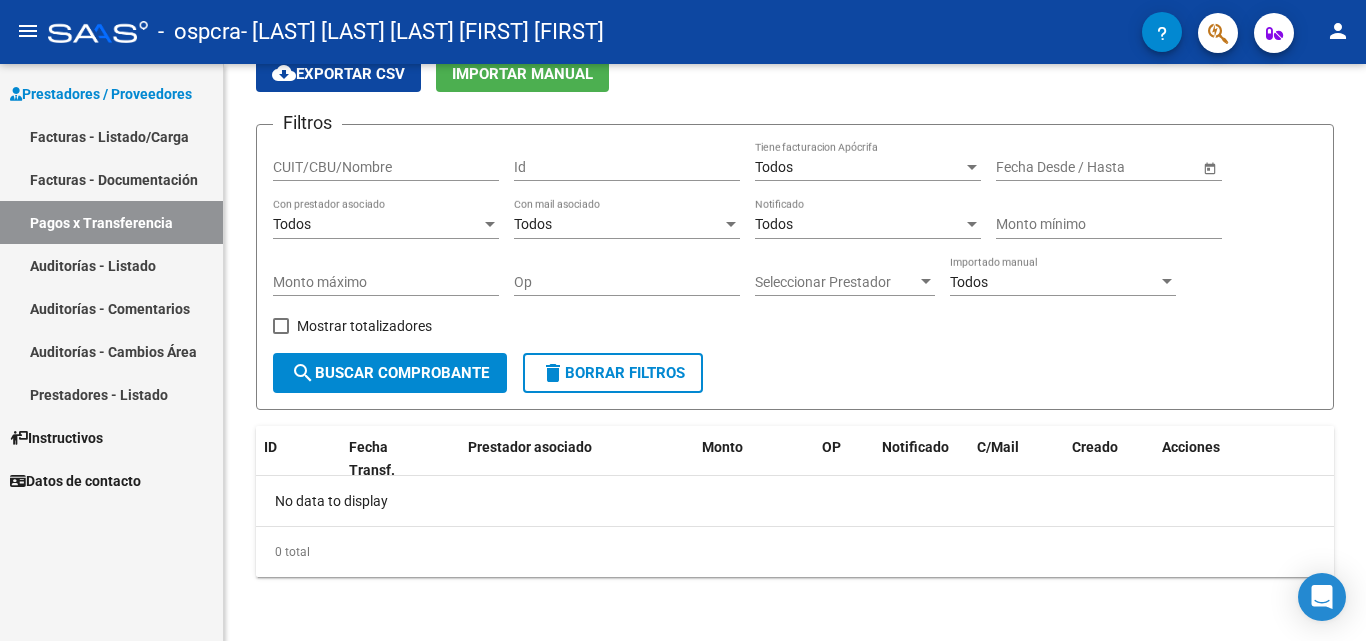 click on "Facturas - Documentación" at bounding box center (111, 179) 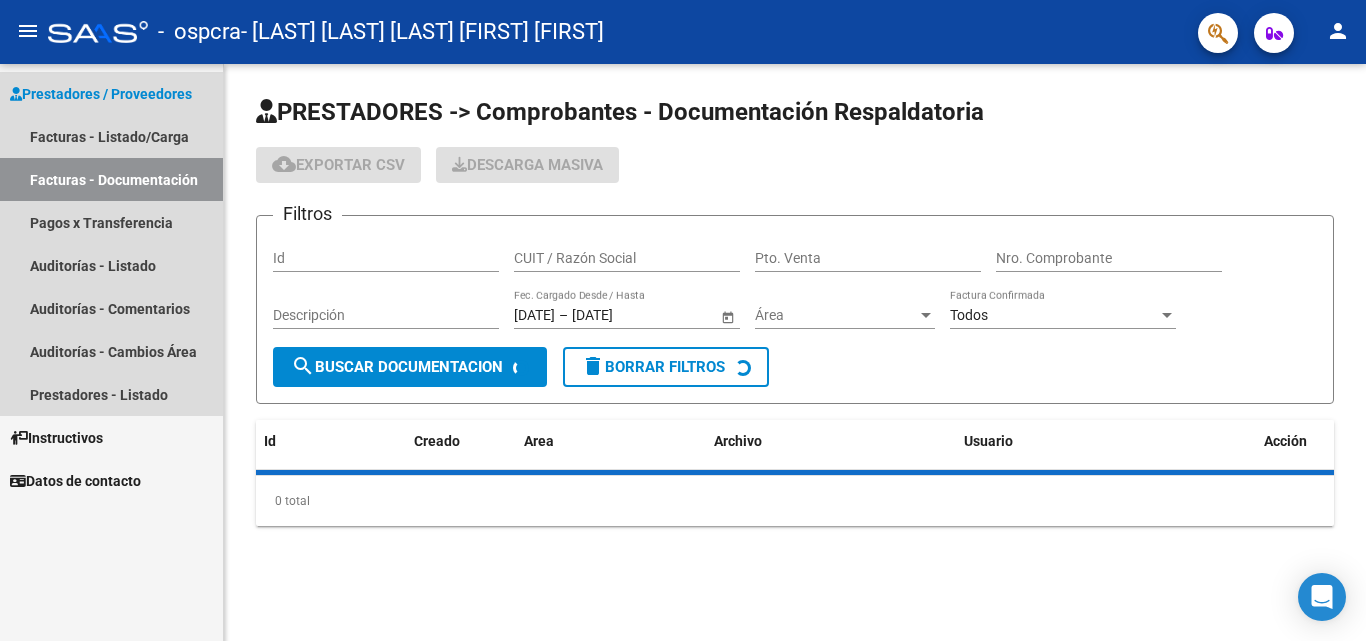 scroll, scrollTop: 0, scrollLeft: 0, axis: both 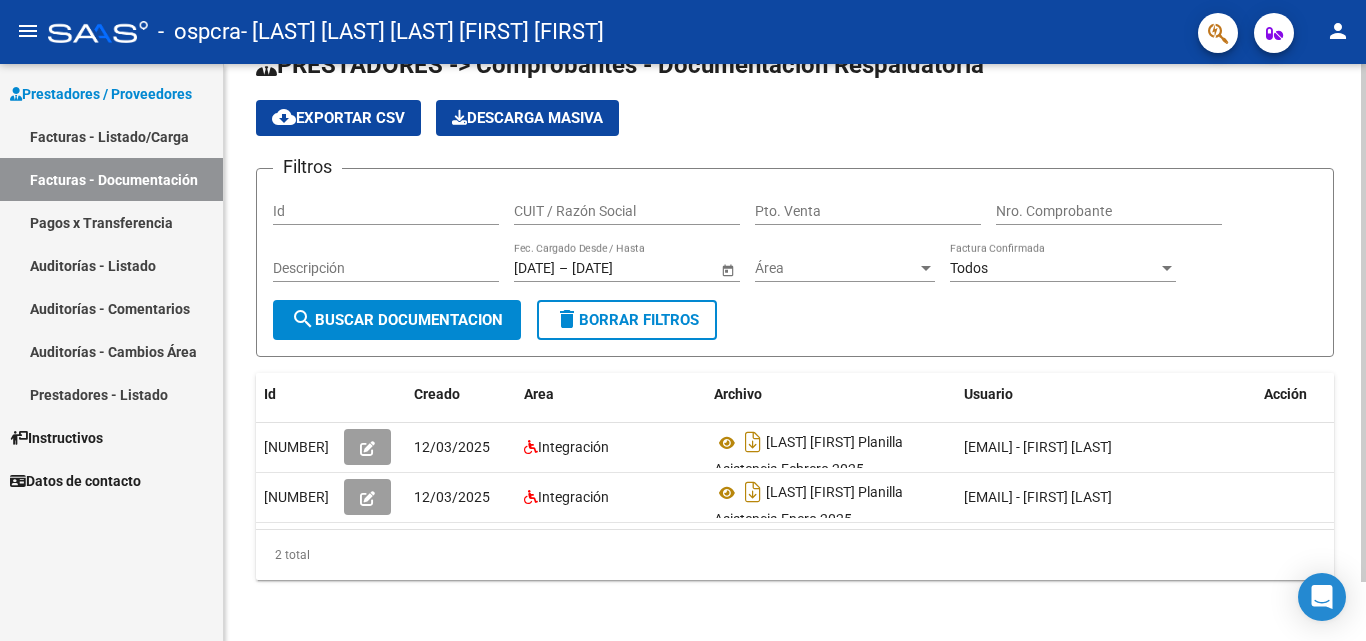 click 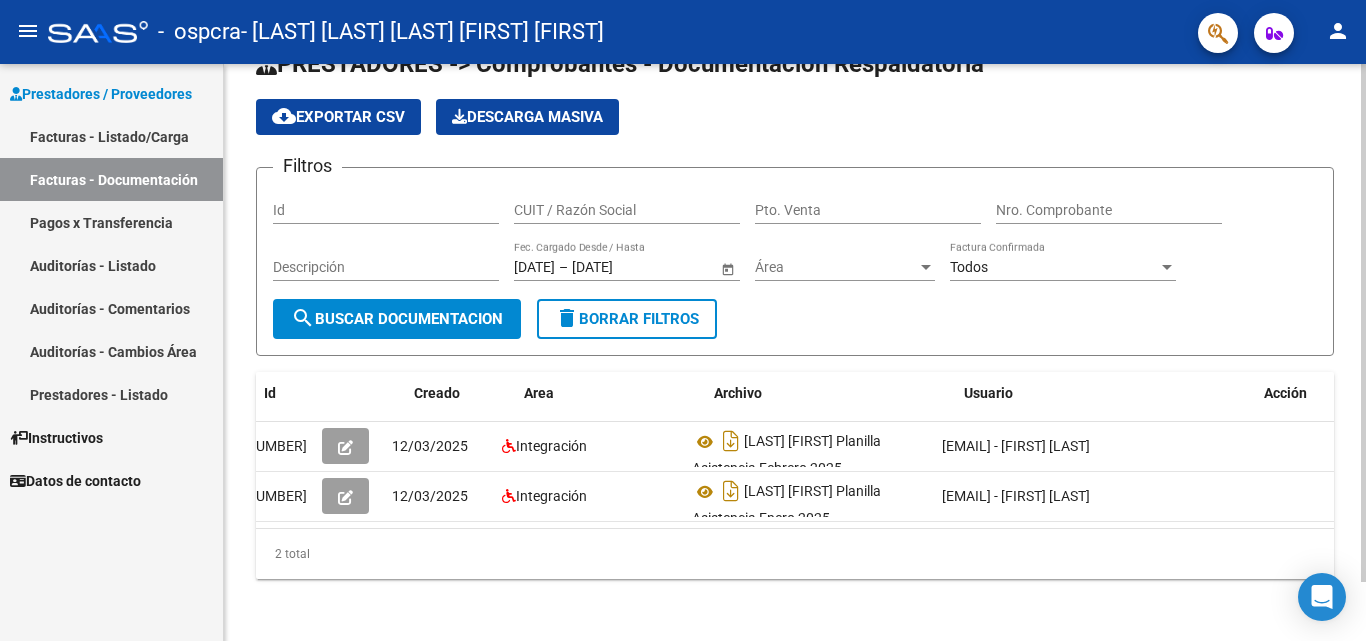 scroll, scrollTop: 0, scrollLeft: 0, axis: both 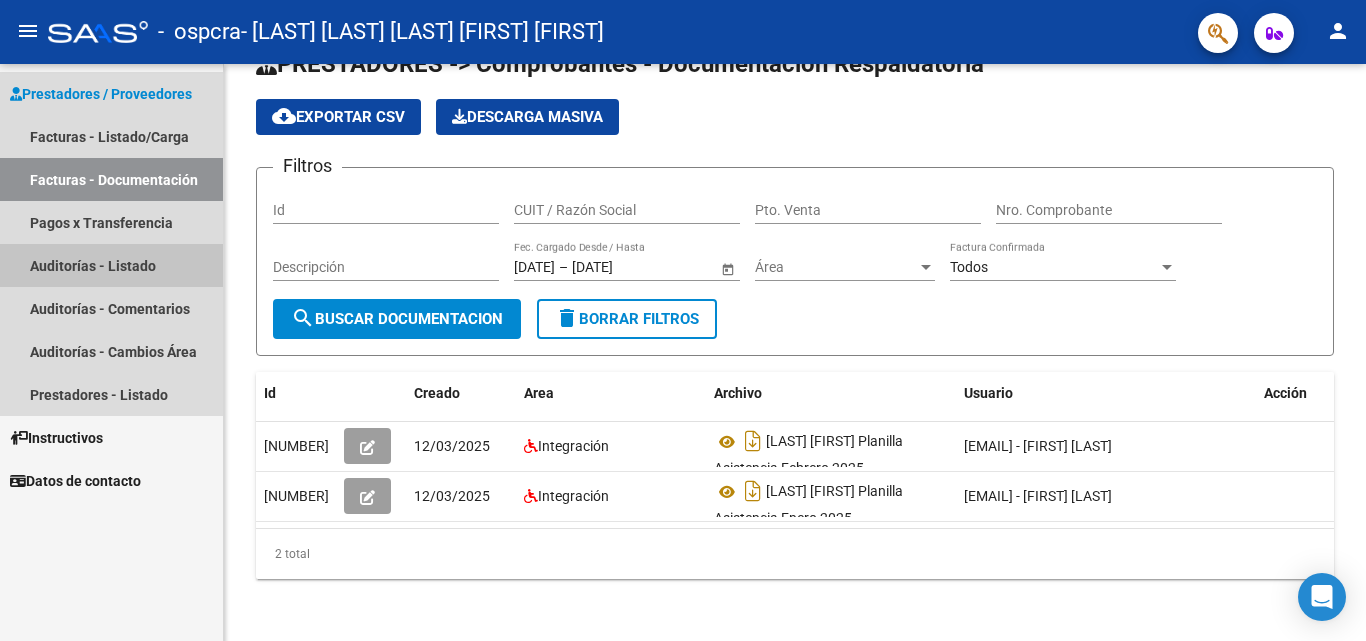 click on "Auditorías - Listado" at bounding box center [111, 265] 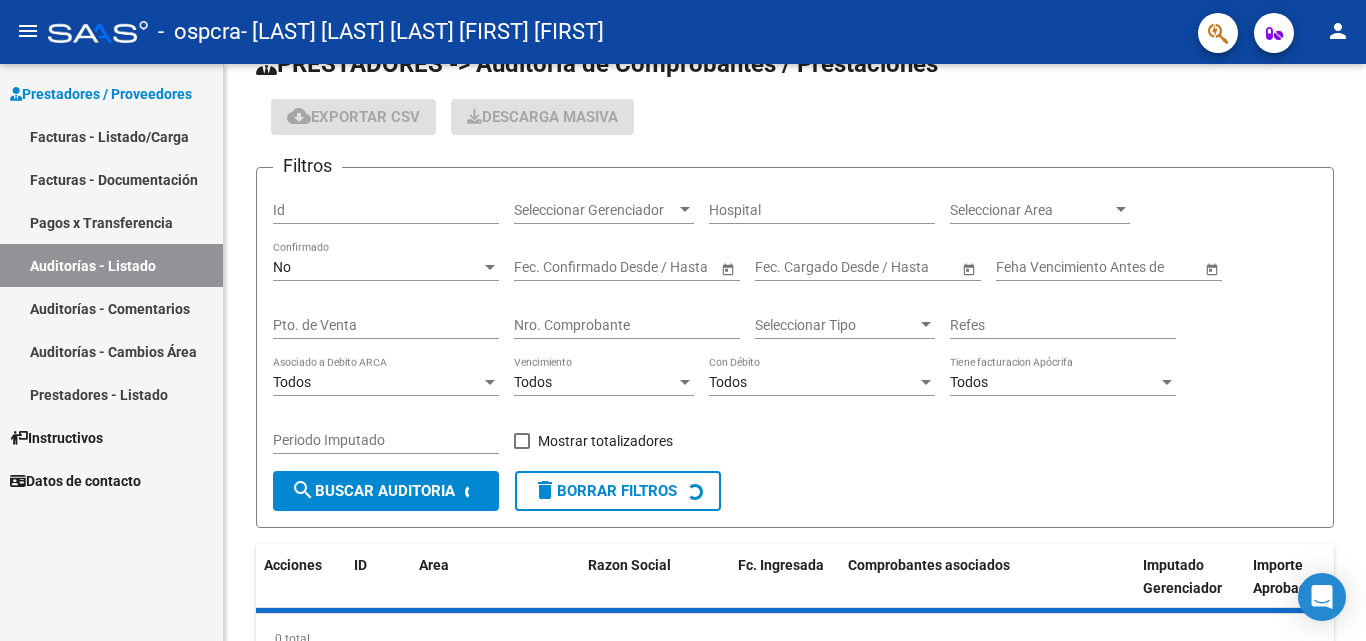 scroll, scrollTop: 0, scrollLeft: 0, axis: both 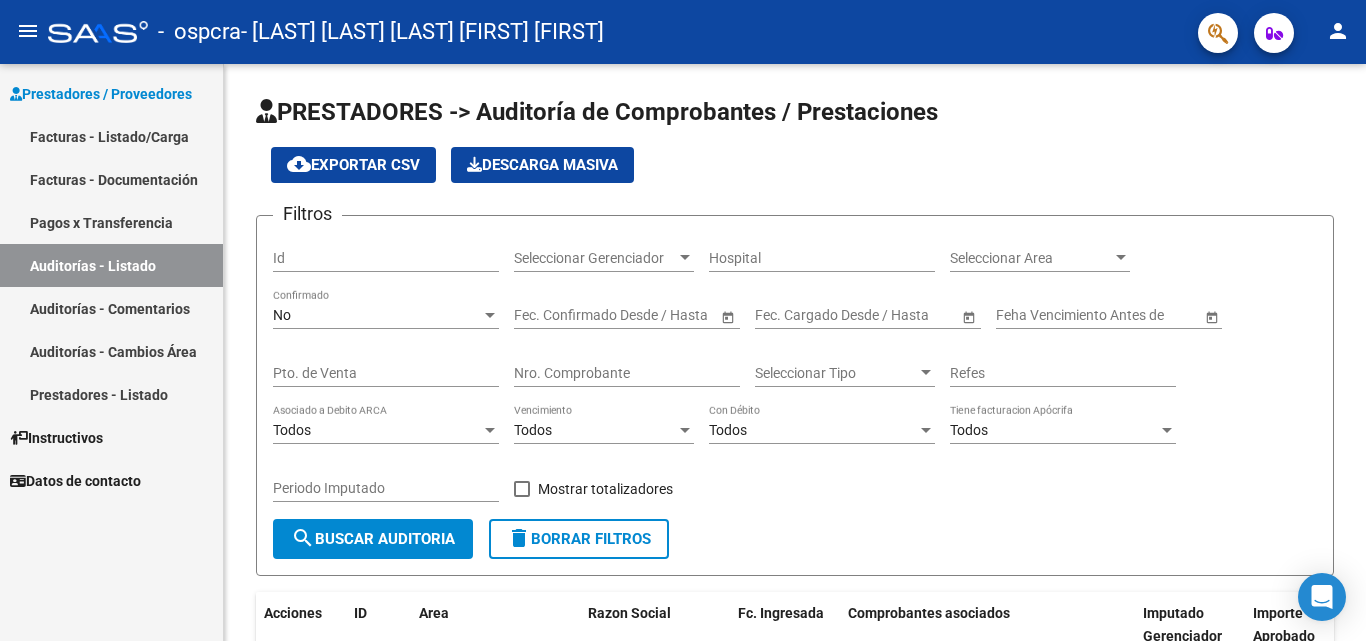 click on "Auditorías - Comentarios" at bounding box center (111, 308) 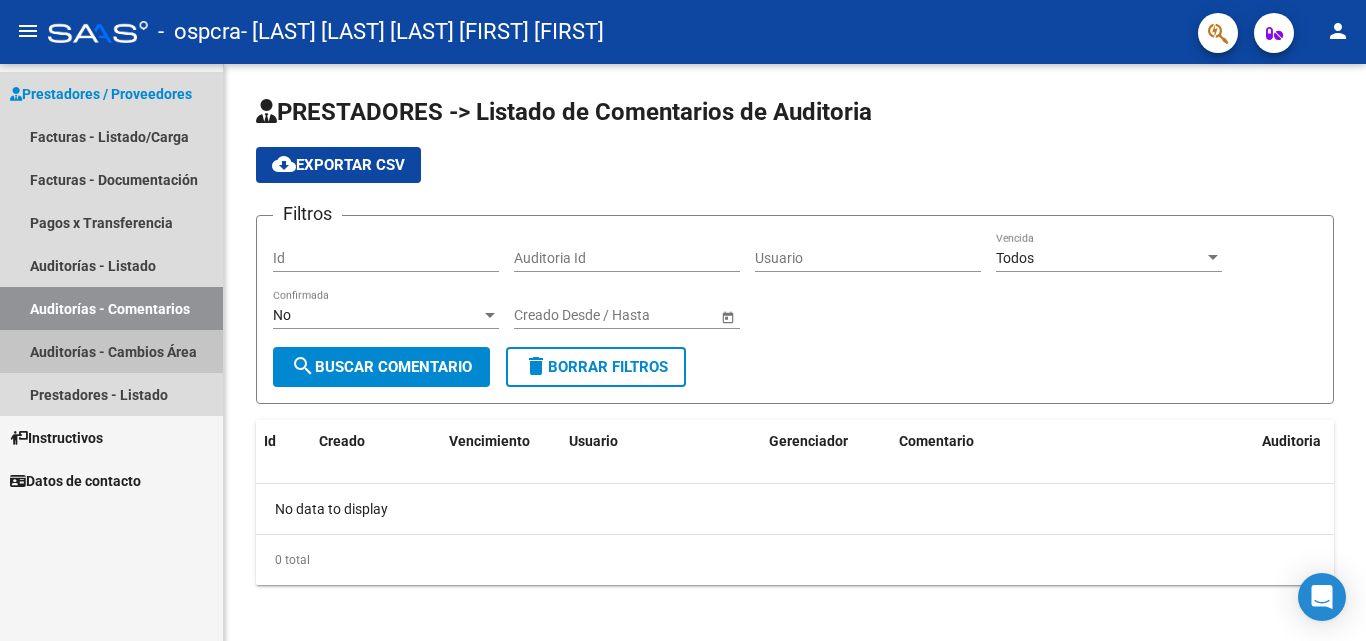 click on "Auditorías - Cambios Área" at bounding box center (111, 351) 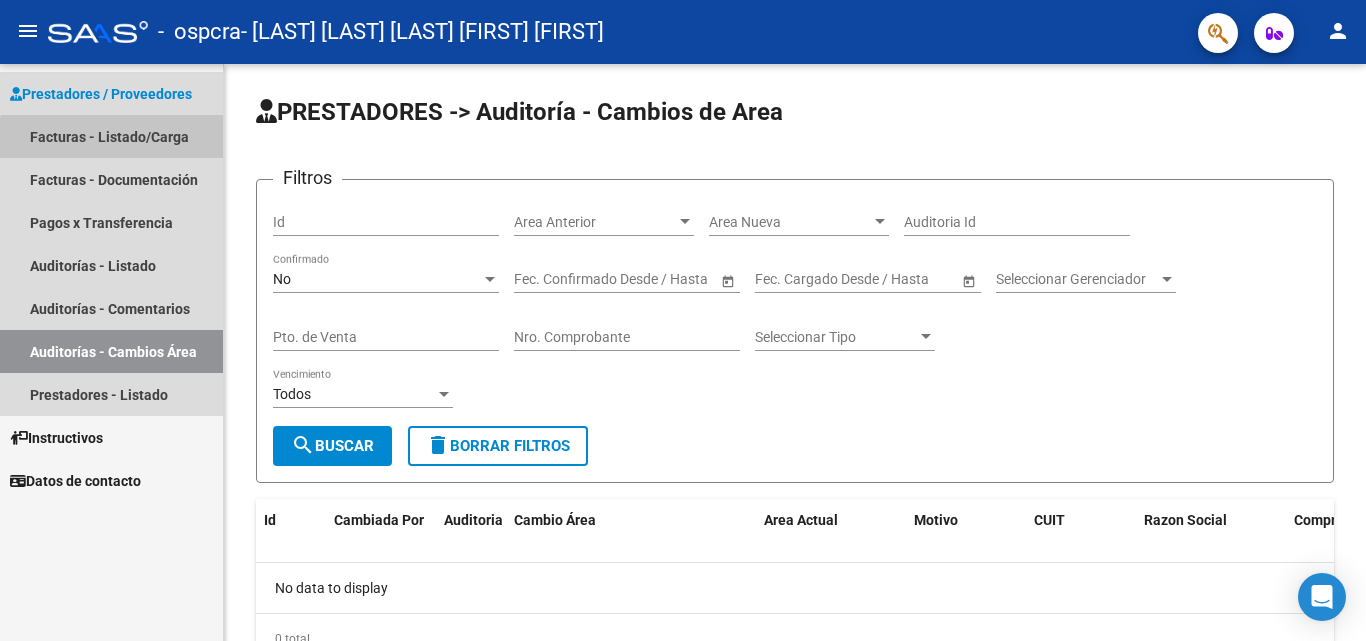 click on "Facturas - Listado/Carga" at bounding box center [111, 136] 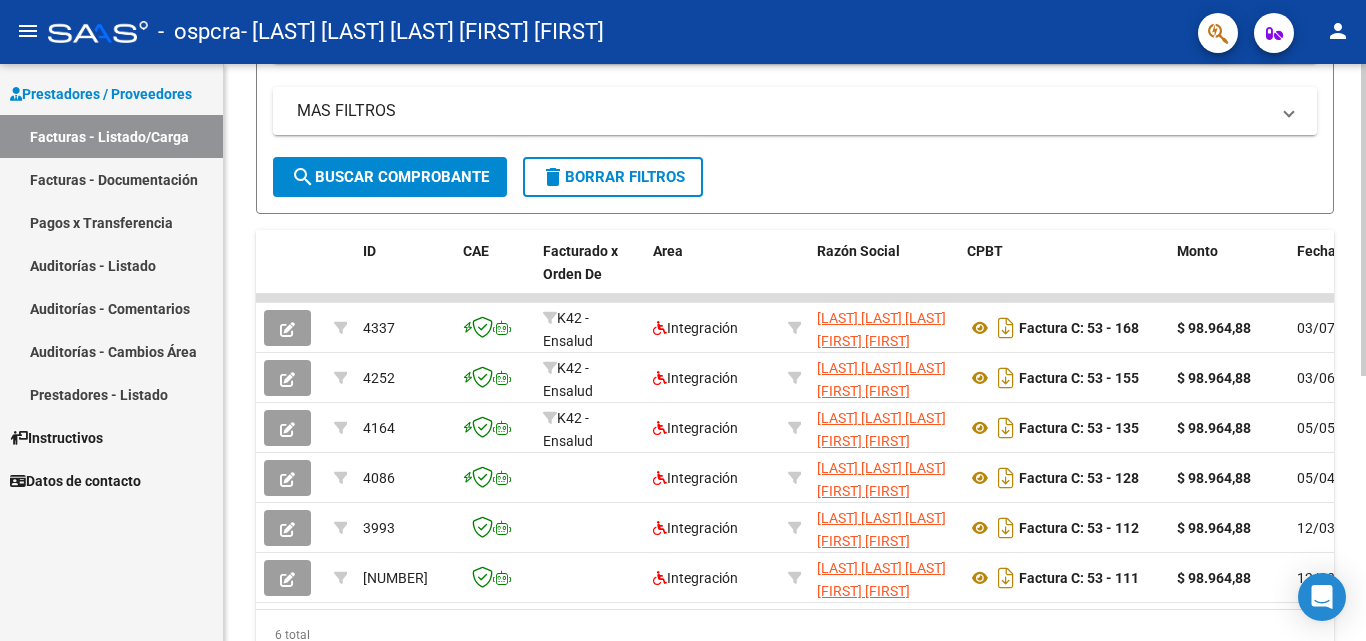 scroll, scrollTop: 350, scrollLeft: 0, axis: vertical 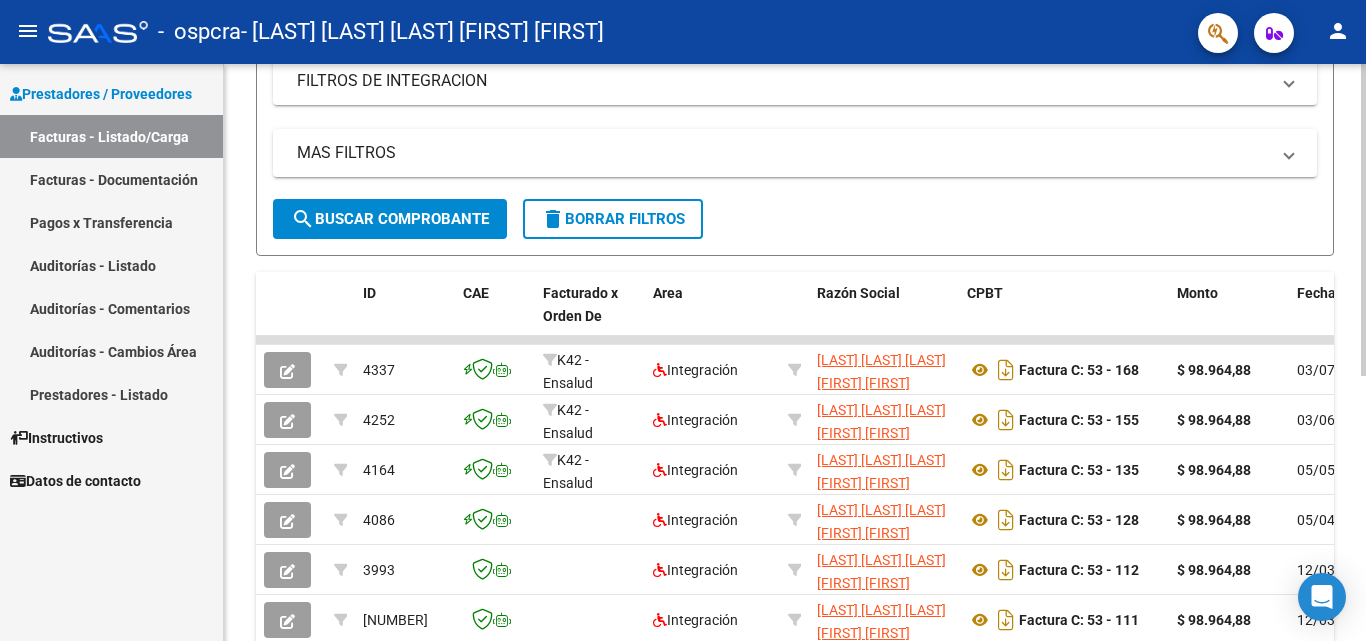 click 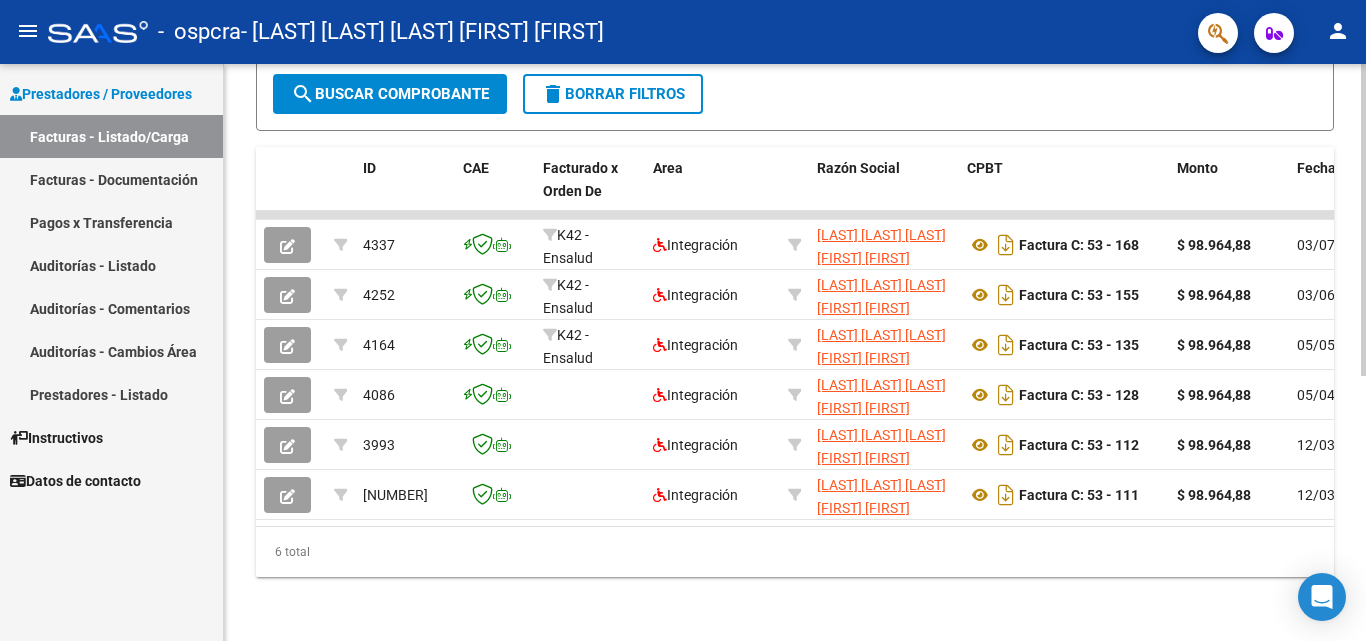 click 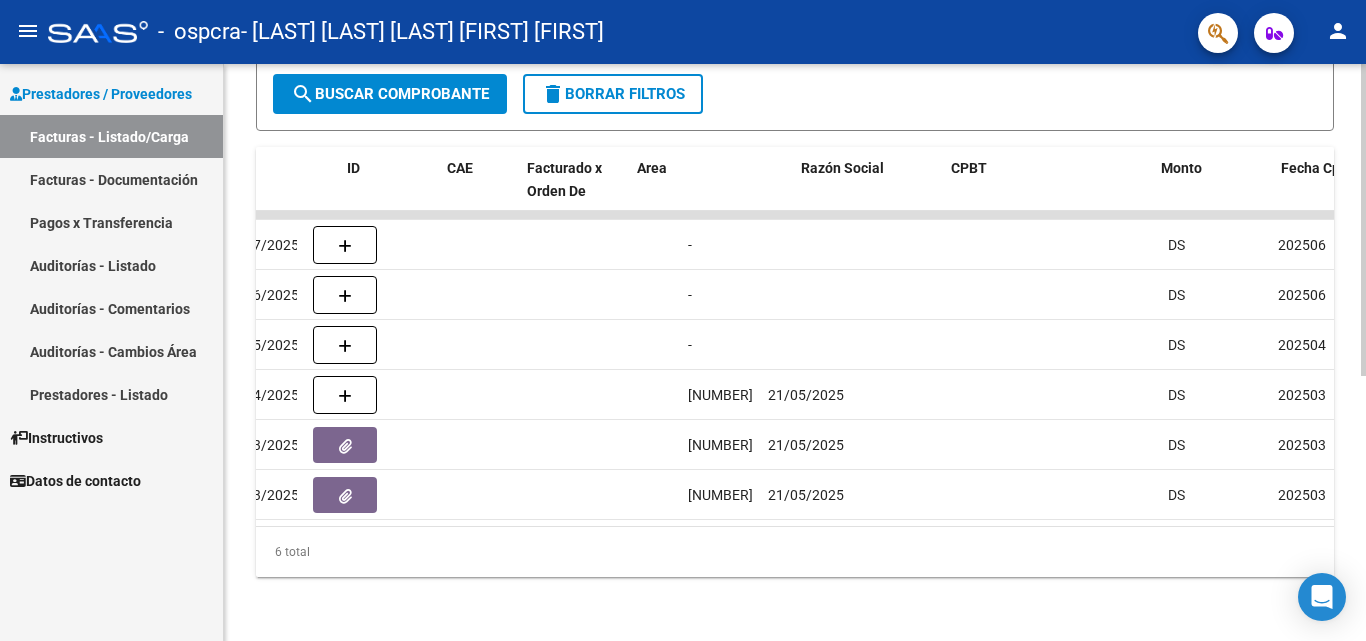 scroll, scrollTop: 0, scrollLeft: 16, axis: horizontal 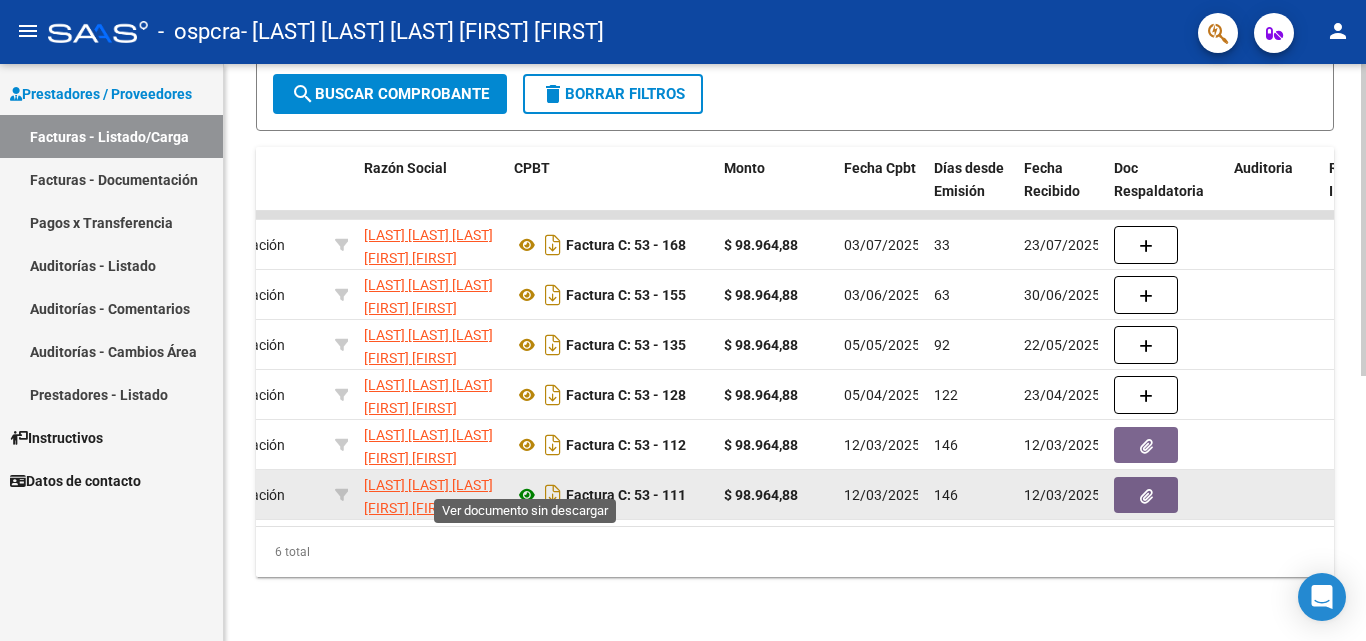 click 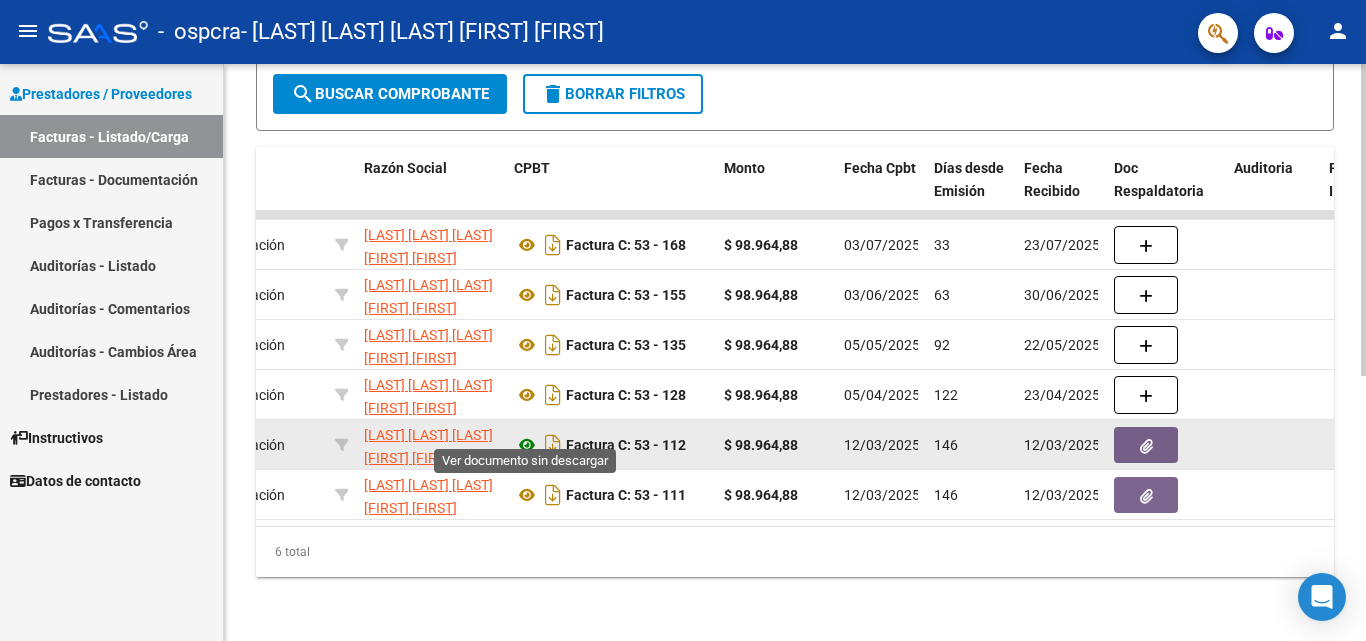 click 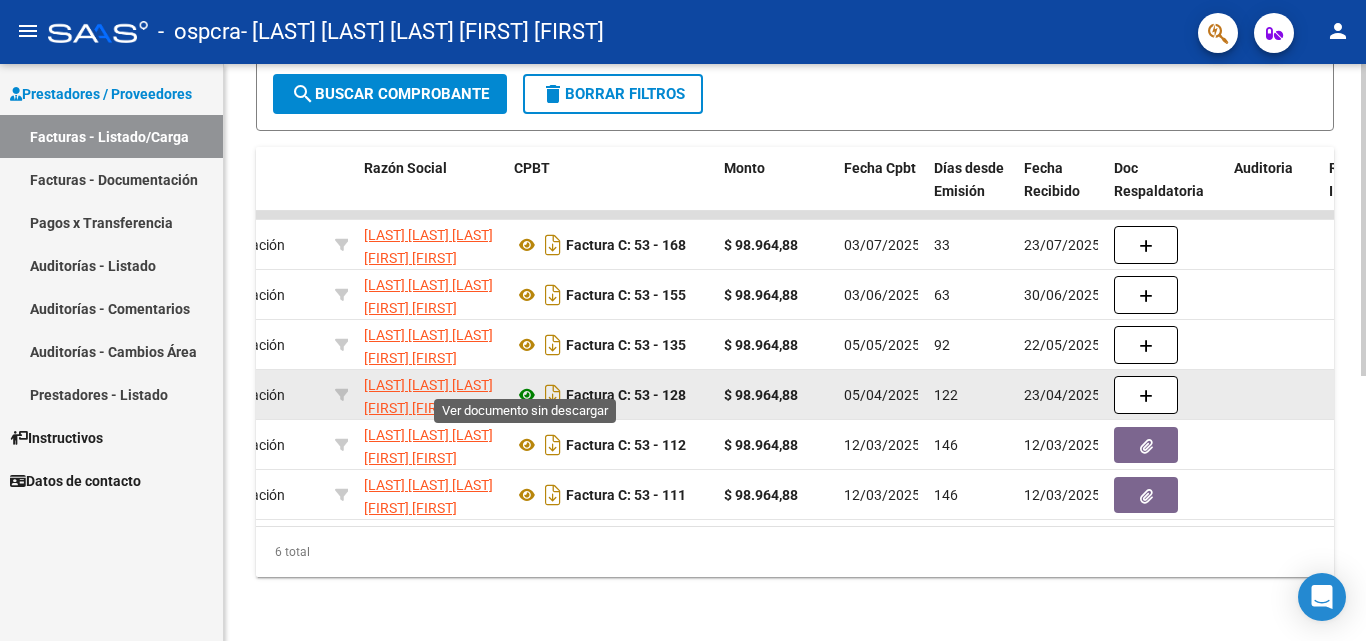 click 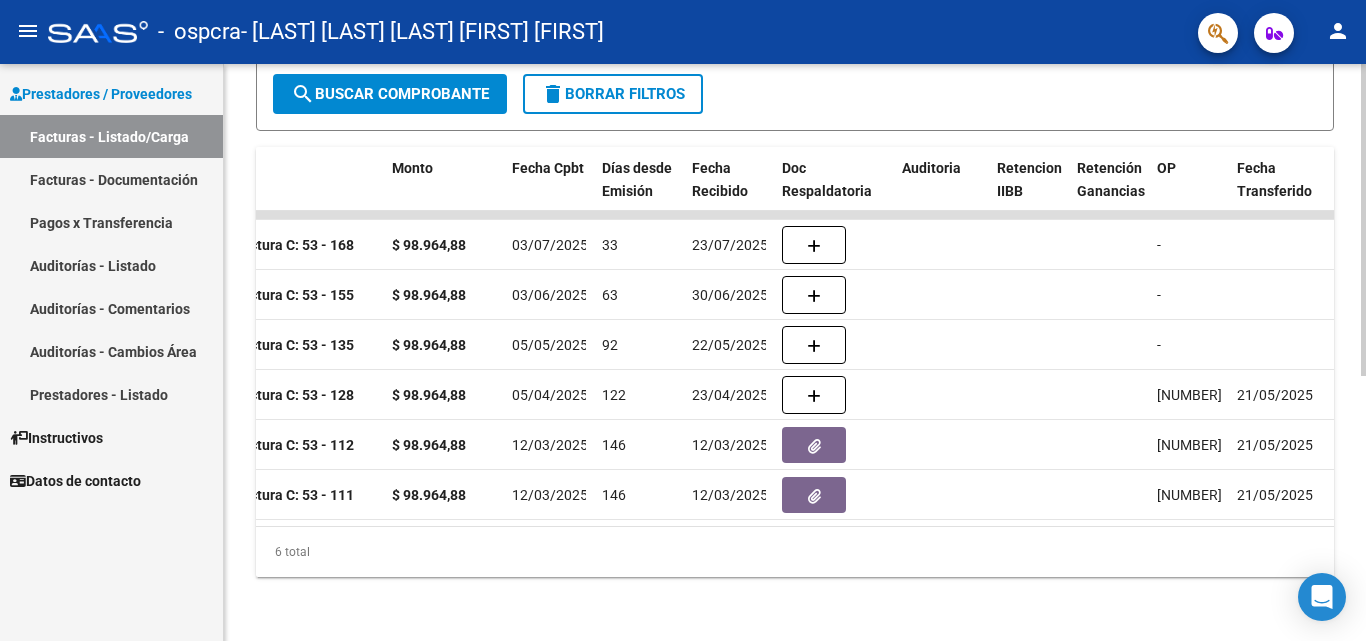 scroll, scrollTop: 0, scrollLeft: 821, axis: horizontal 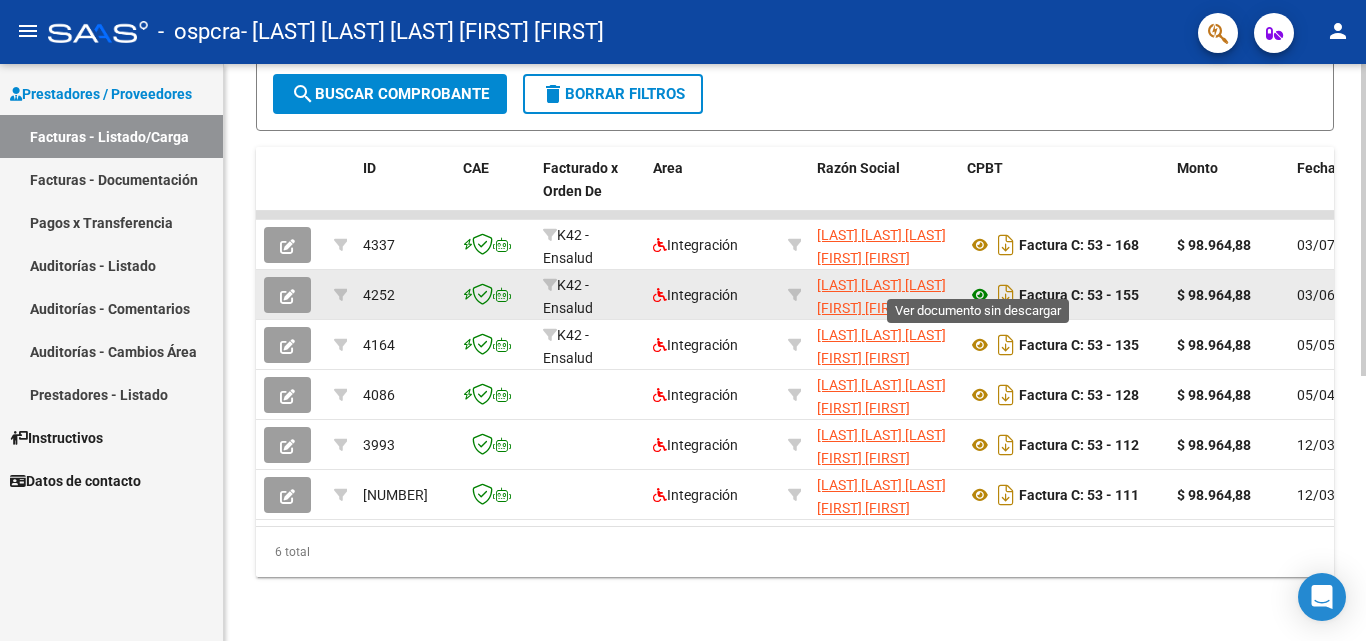 click 